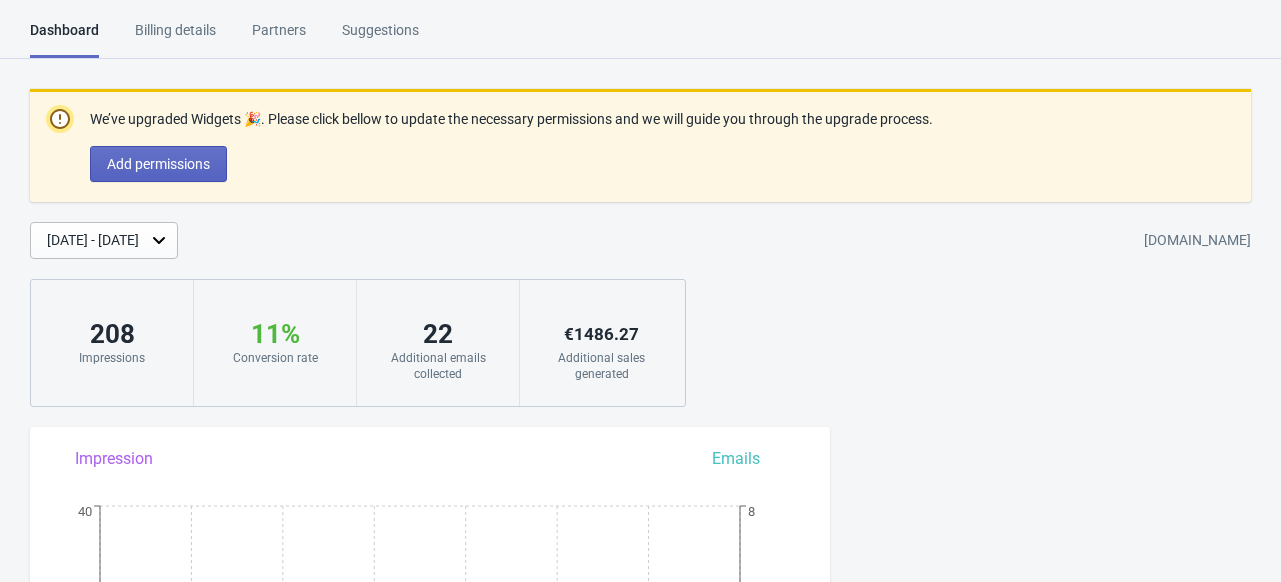 scroll, scrollTop: 0, scrollLeft: 0, axis: both 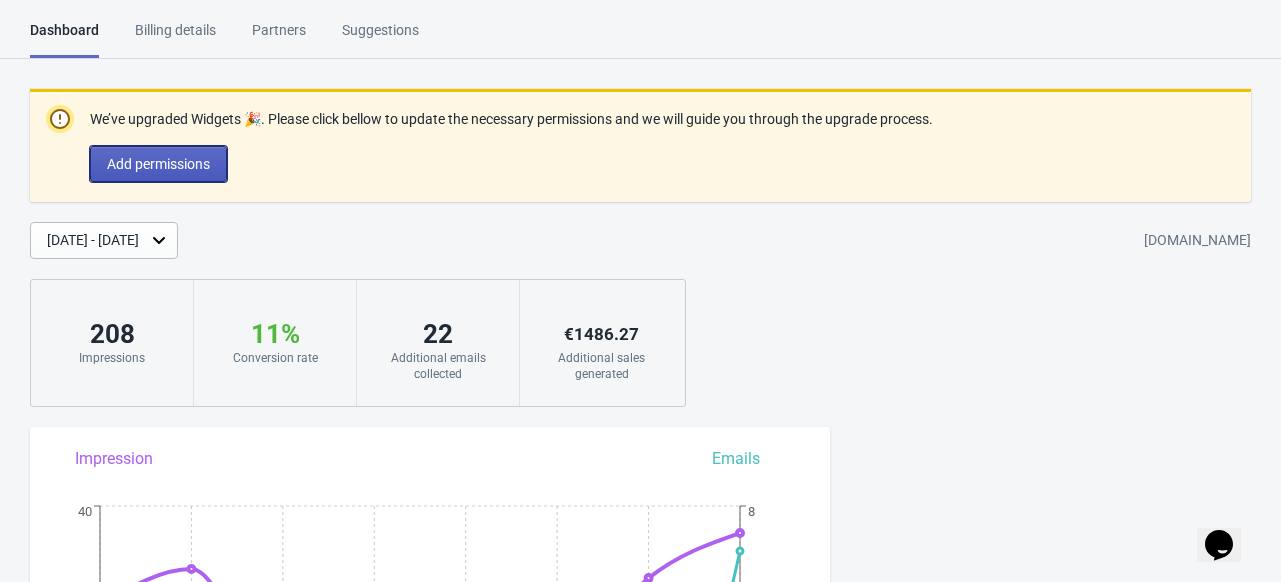 click on "Add permissions" at bounding box center [158, 164] 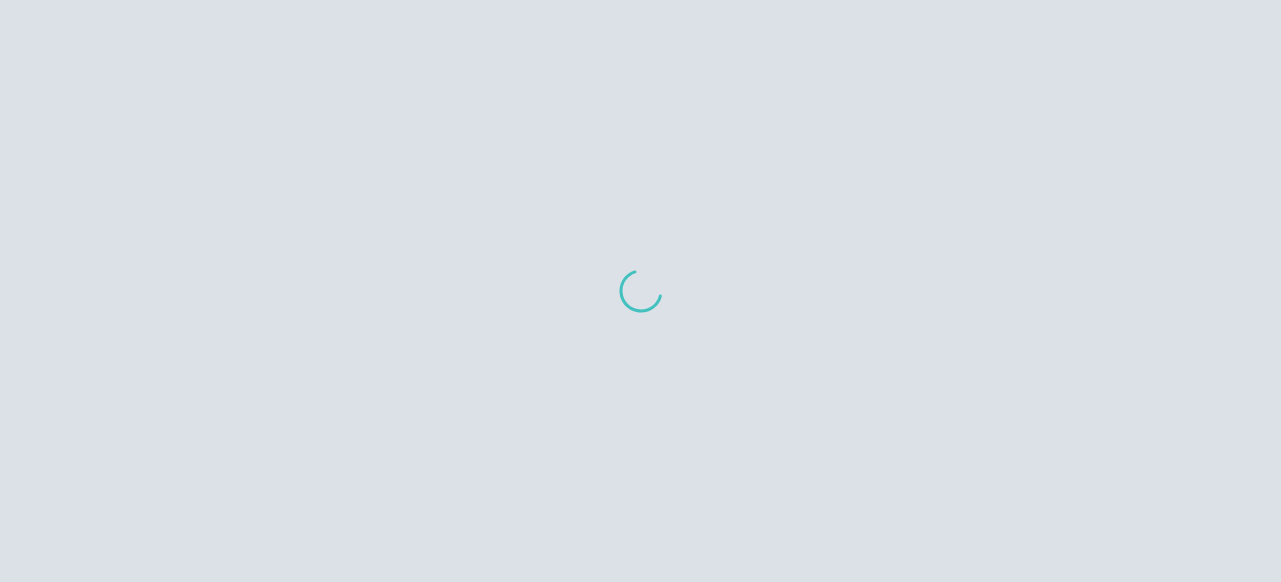 scroll, scrollTop: 0, scrollLeft: 0, axis: both 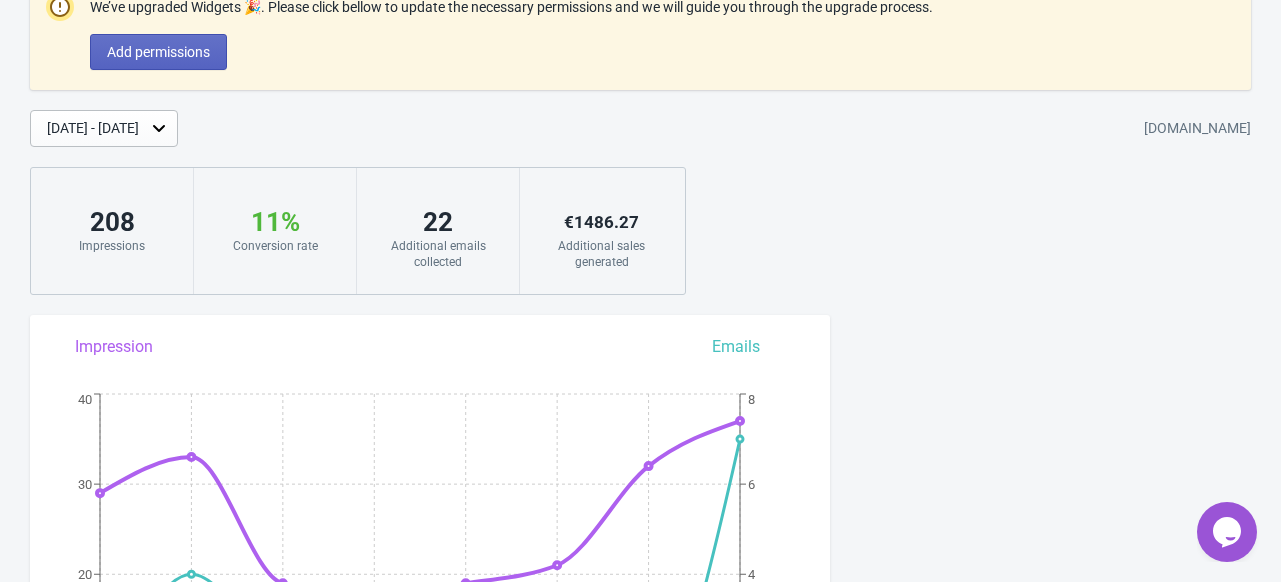 click 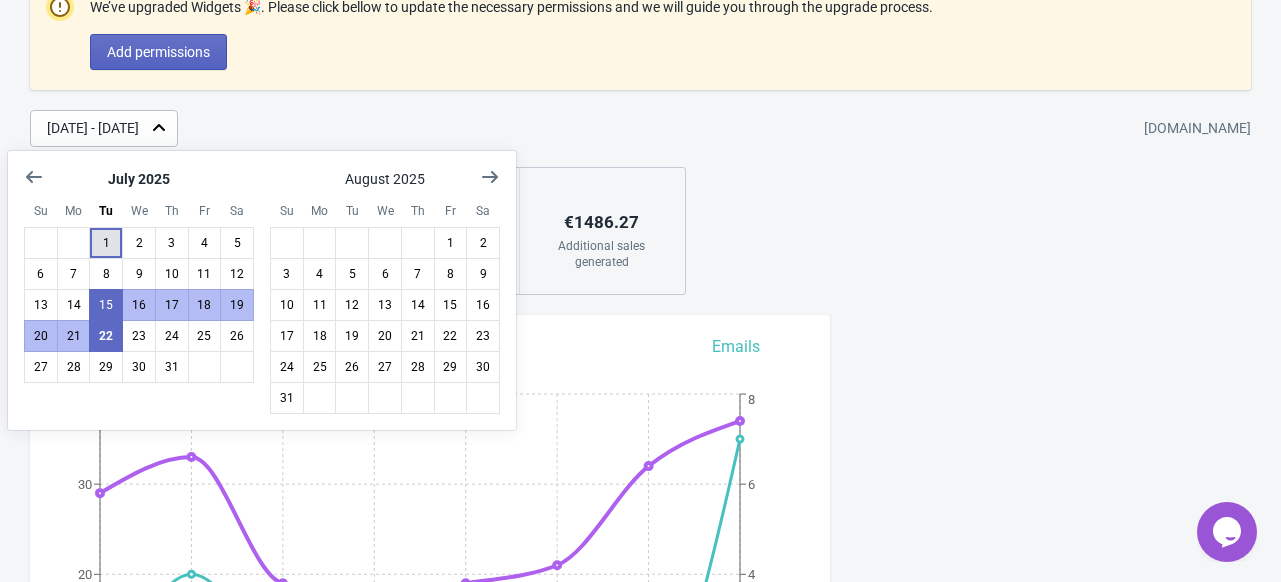 click on "1" at bounding box center (106, 243) 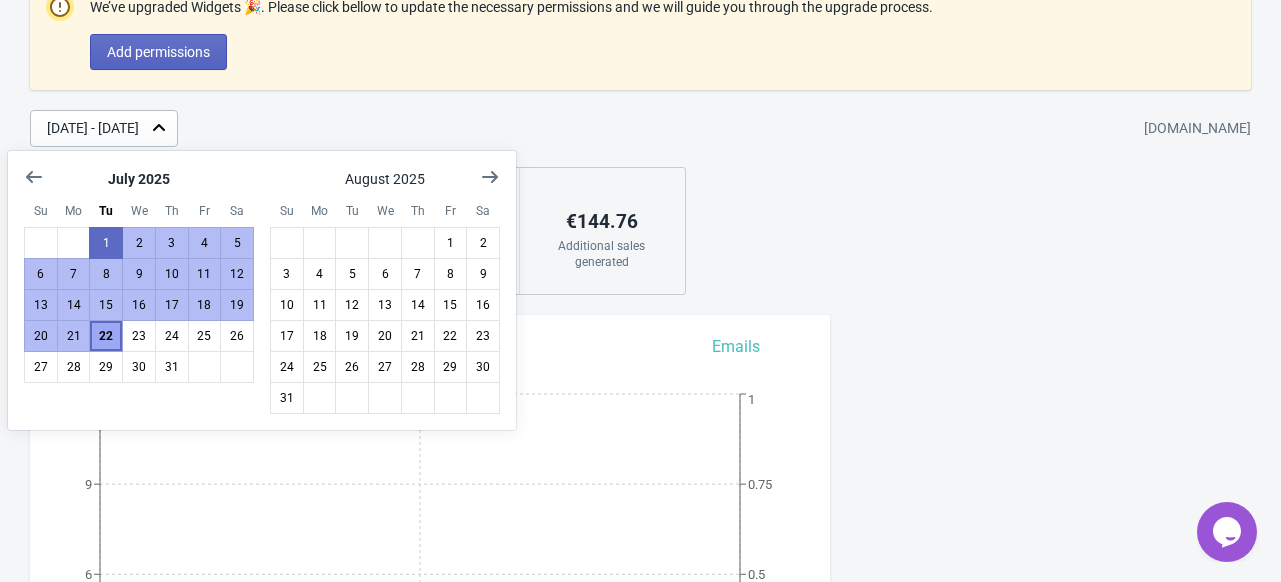 click on "22" at bounding box center [106, 336] 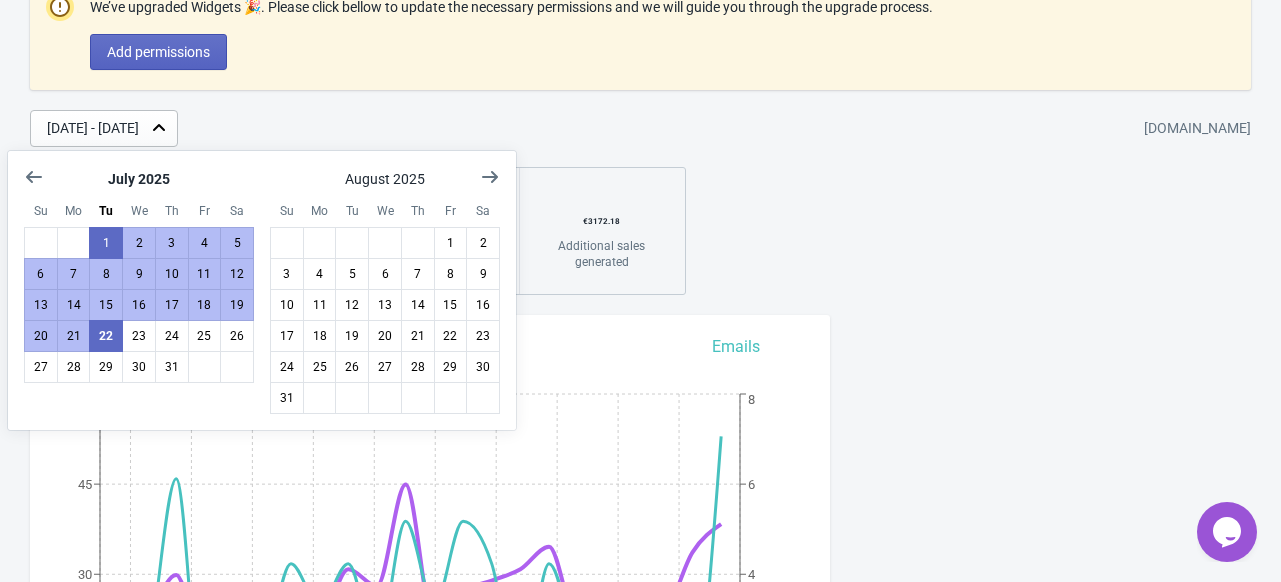 click on "We’ve upgraded Widgets 🎉.   Please click bellow to update the necessary permissions and we will guide you through the upgrade process. Add permissions [DATE] - [DATE] [DOMAIN_NAME] 517 Impressions 13 % Your Tada Widget has a conversion rate  higher than average 🎉. Conversion rate 65 Additional emails collected € 3172.18 Additional sales generated" at bounding box center (640, 136) 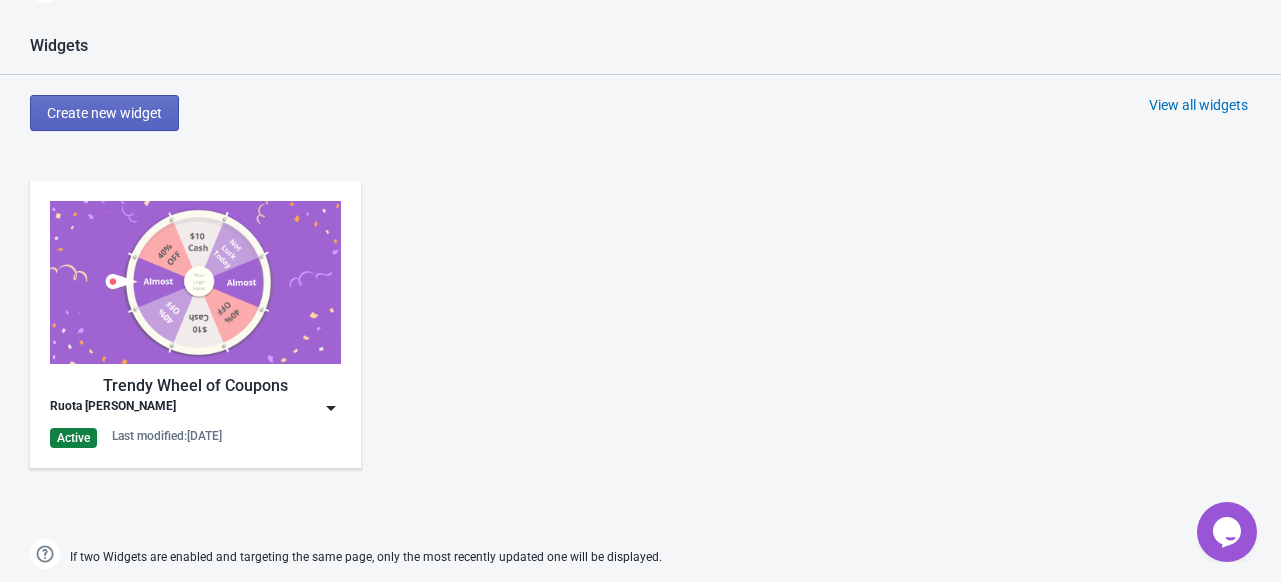 scroll, scrollTop: 1092, scrollLeft: 0, axis: vertical 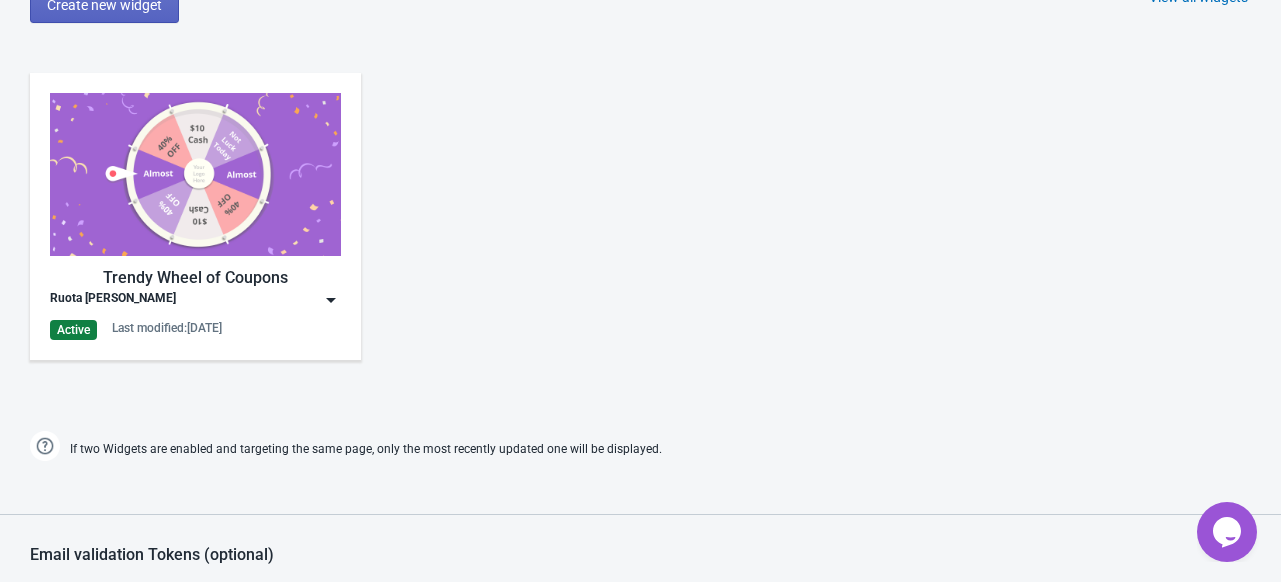 click at bounding box center (331, 300) 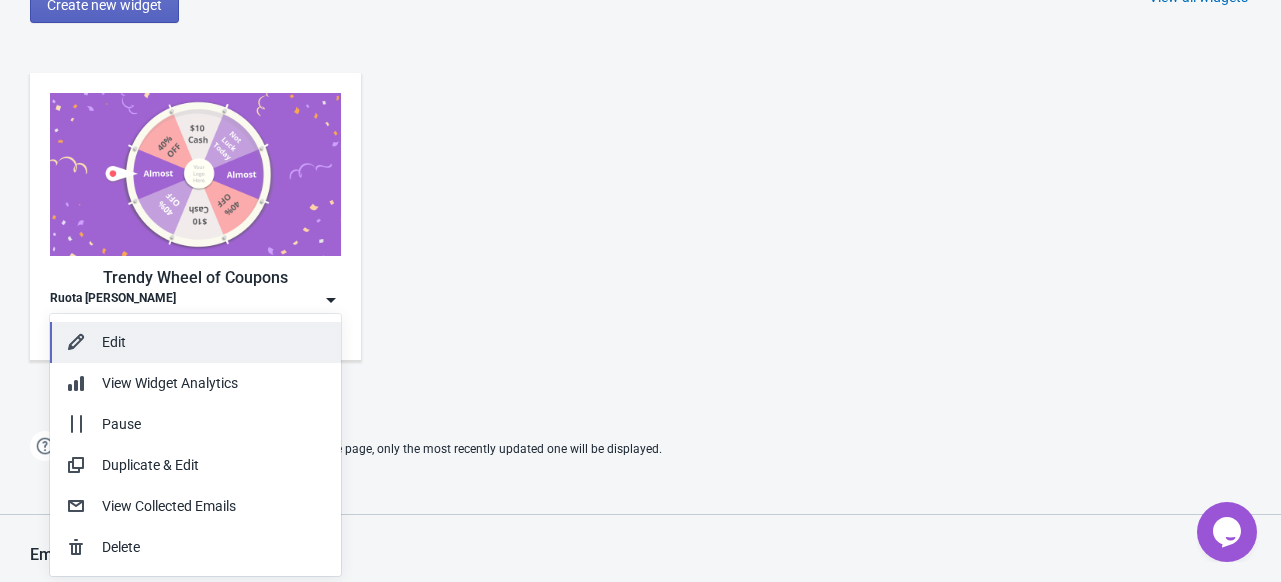 click on "Edit" at bounding box center [213, 342] 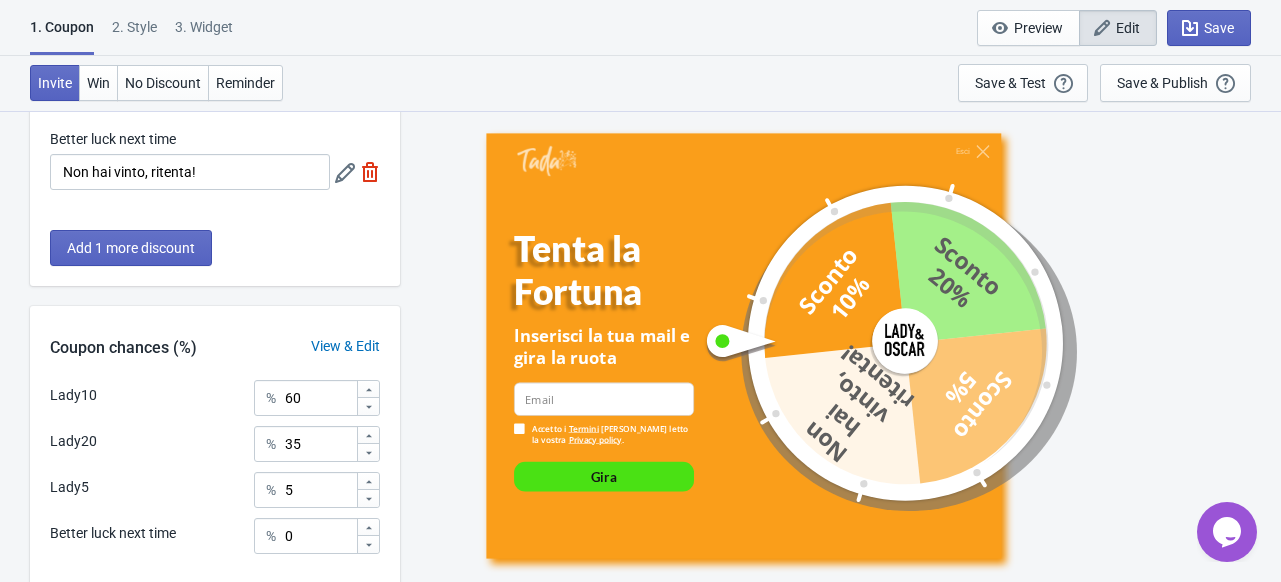 scroll, scrollTop: 484, scrollLeft: 0, axis: vertical 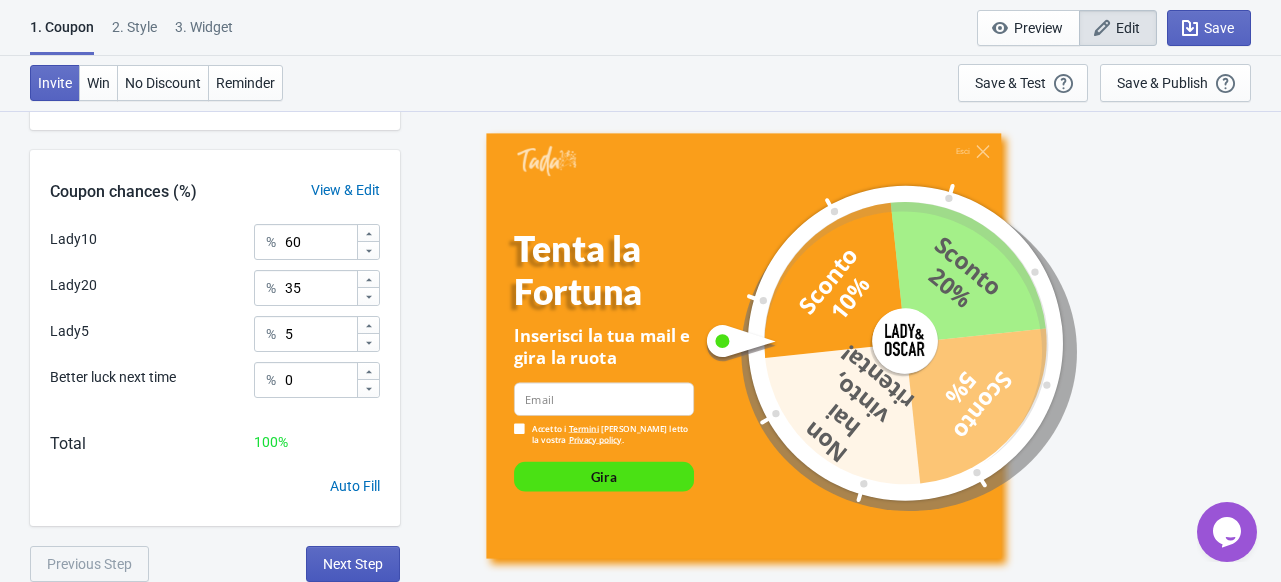 click on "Next Step" at bounding box center [353, 564] 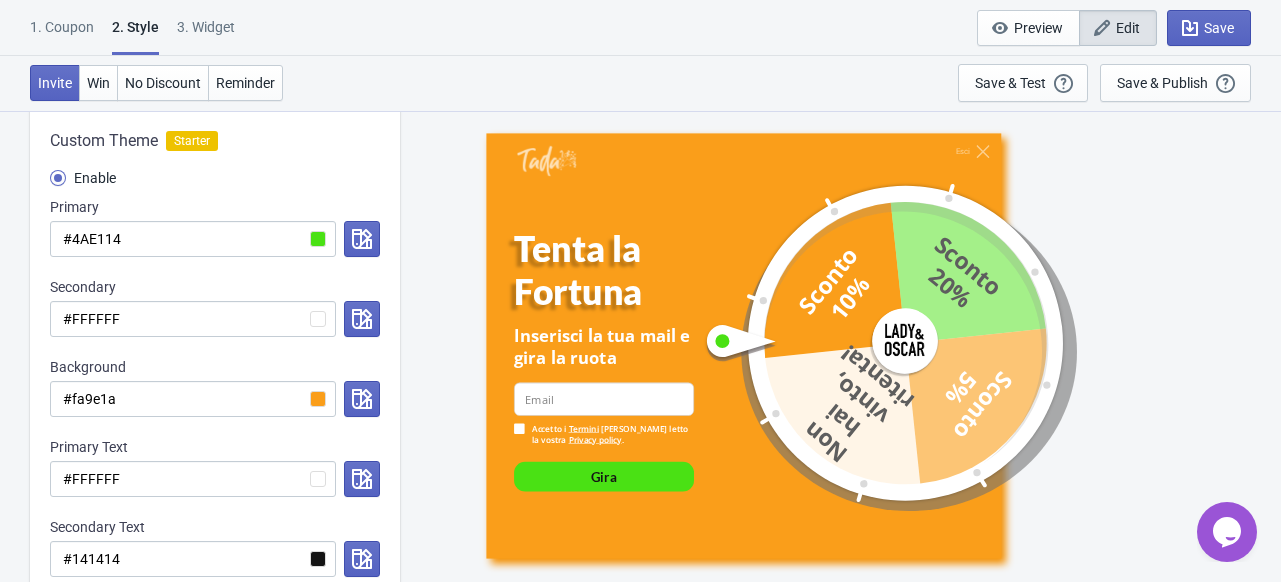 scroll, scrollTop: 276, scrollLeft: 0, axis: vertical 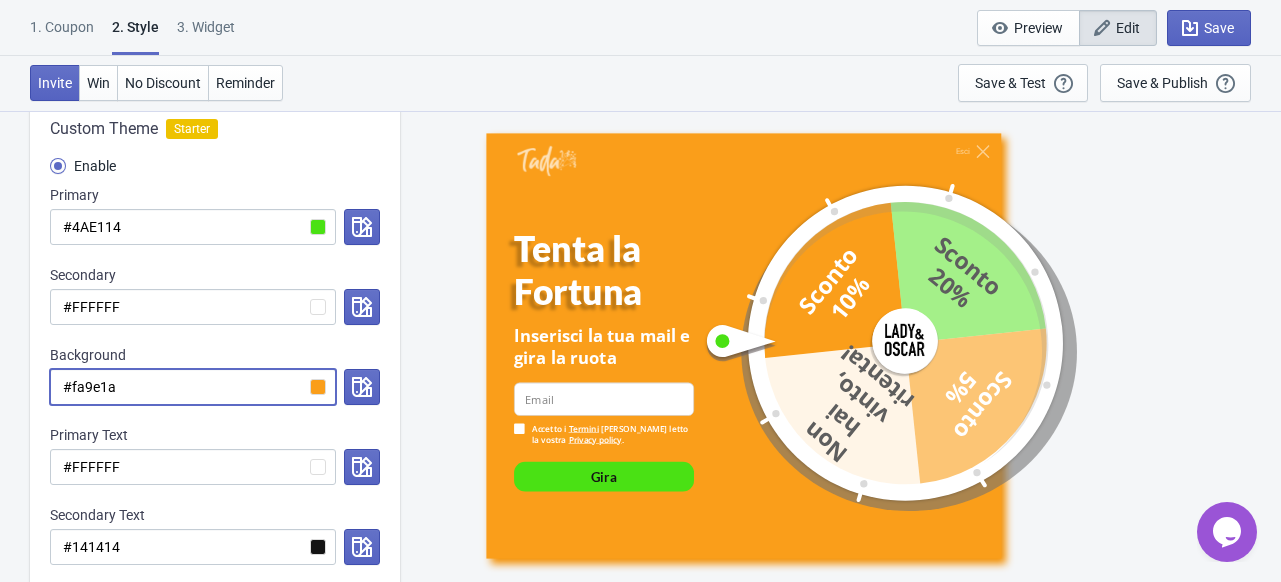 click on "#fa9e1a" at bounding box center (193, 387) 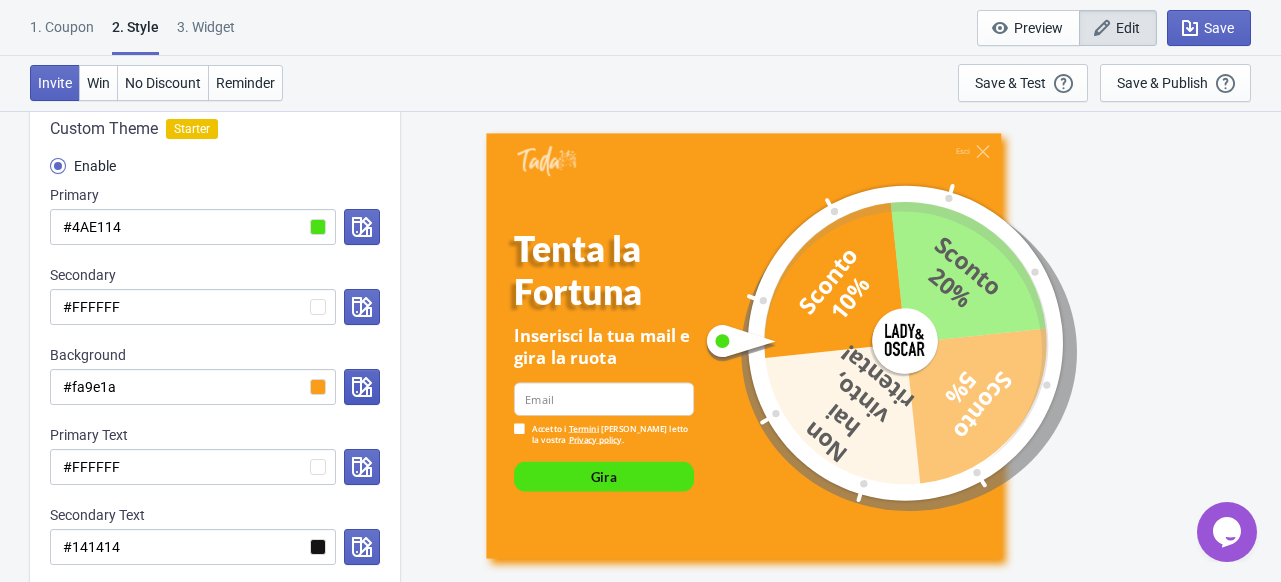 click 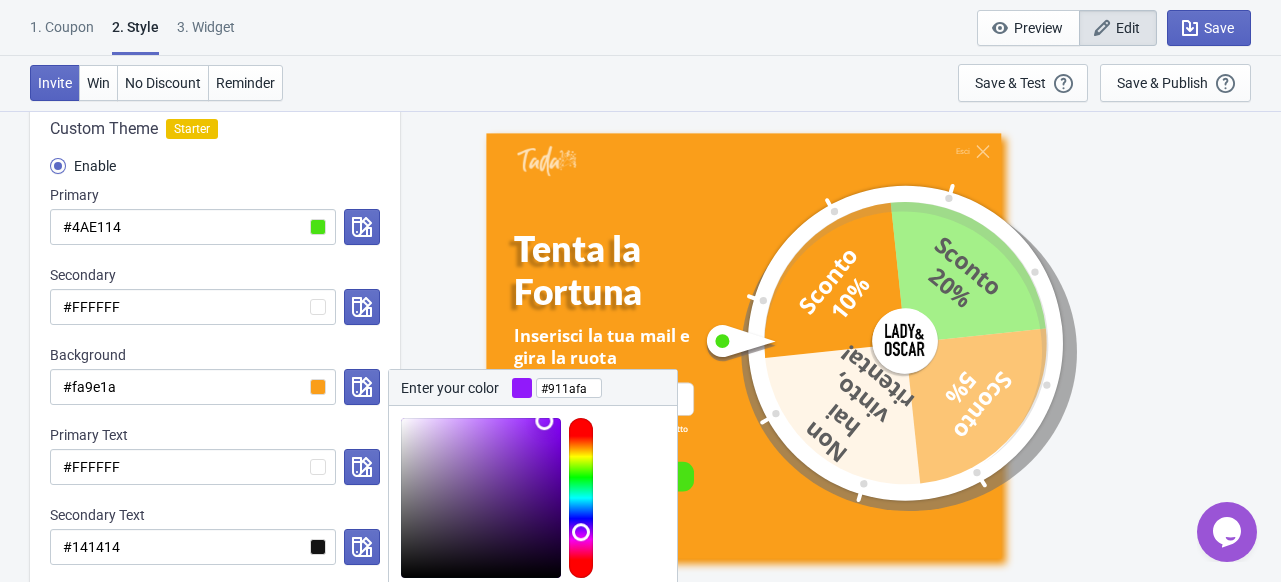click at bounding box center [581, 498] 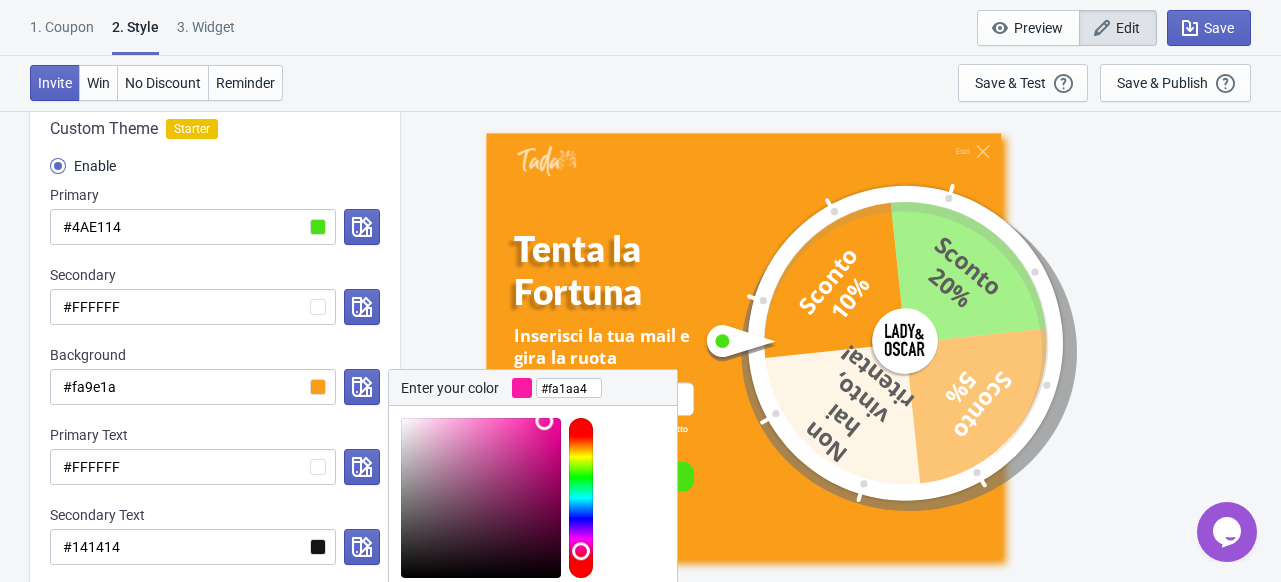 drag, startPoint x: 580, startPoint y: 532, endPoint x: 588, endPoint y: 551, distance: 20.615528 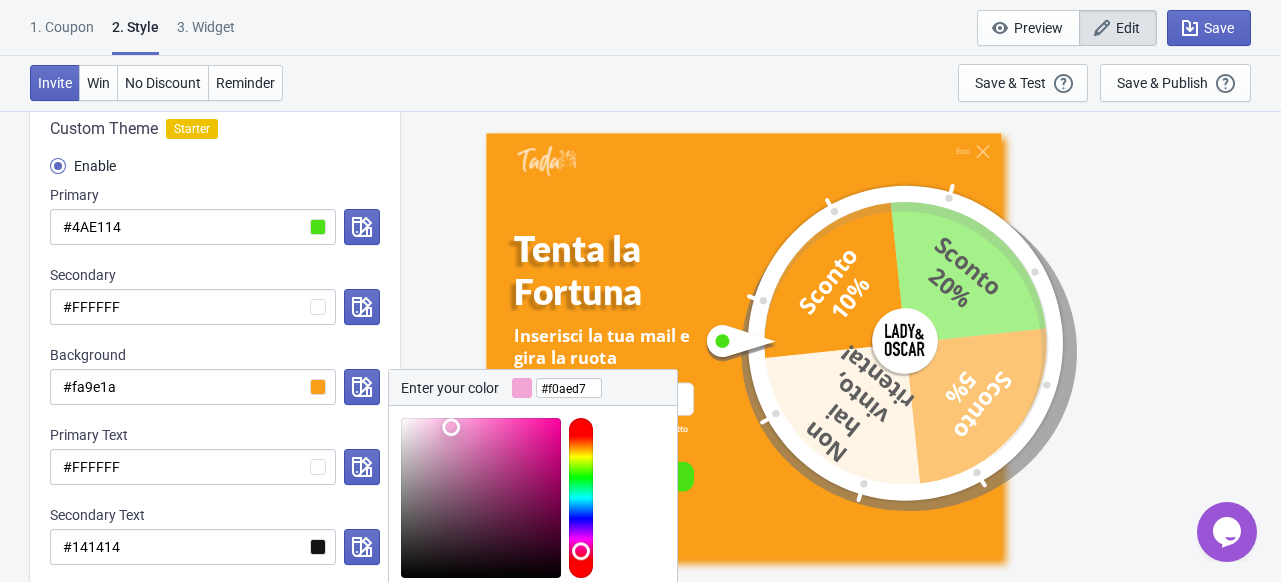 type on "#f0afd8" 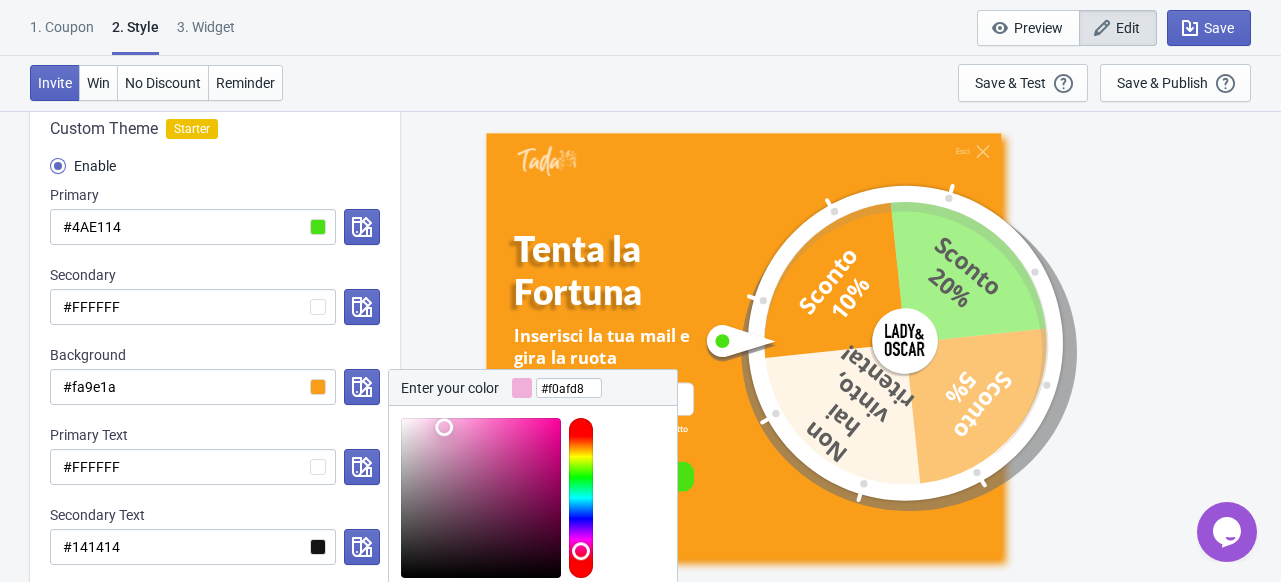 drag, startPoint x: 546, startPoint y: 422, endPoint x: 444, endPoint y: 427, distance: 102.122475 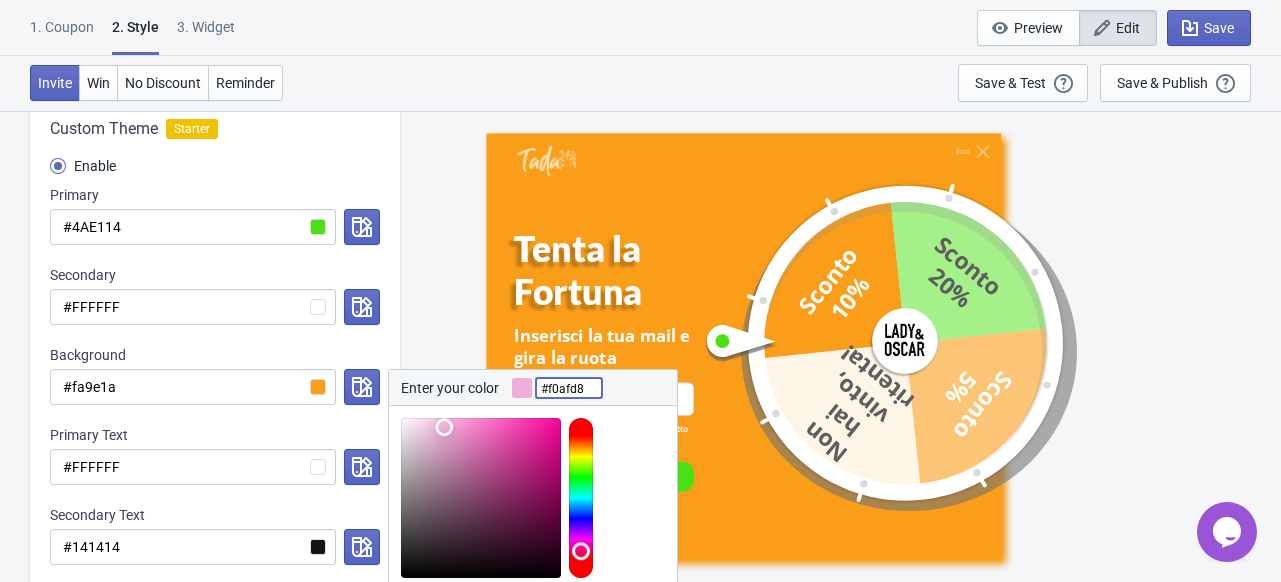drag, startPoint x: 589, startPoint y: 385, endPoint x: 535, endPoint y: 384, distance: 54.00926 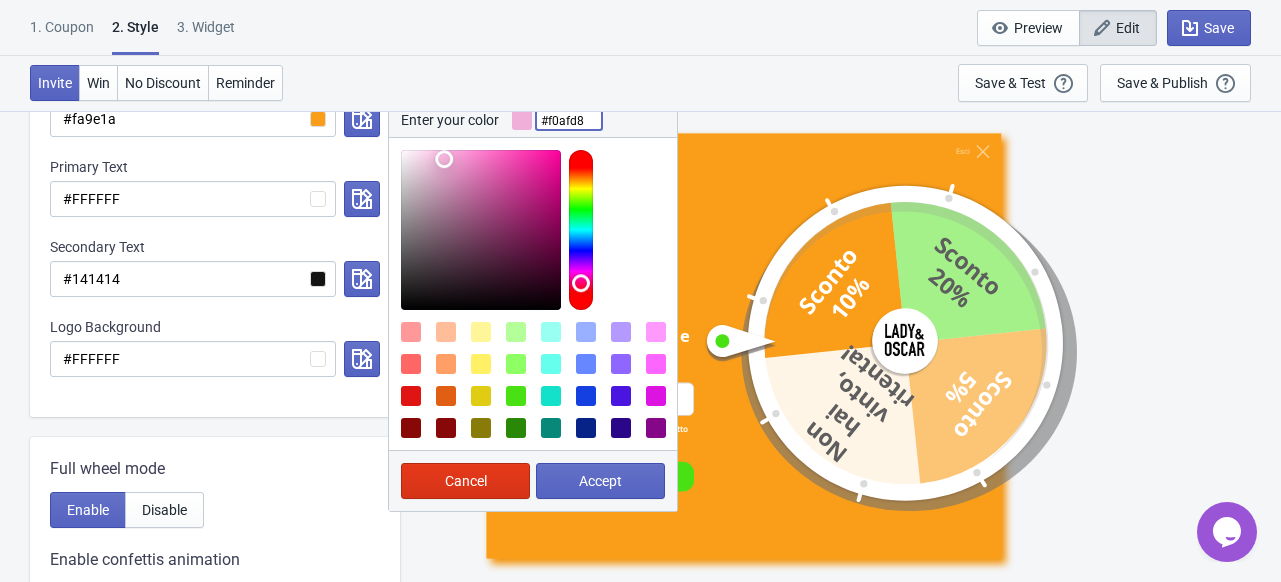 scroll, scrollTop: 568, scrollLeft: 0, axis: vertical 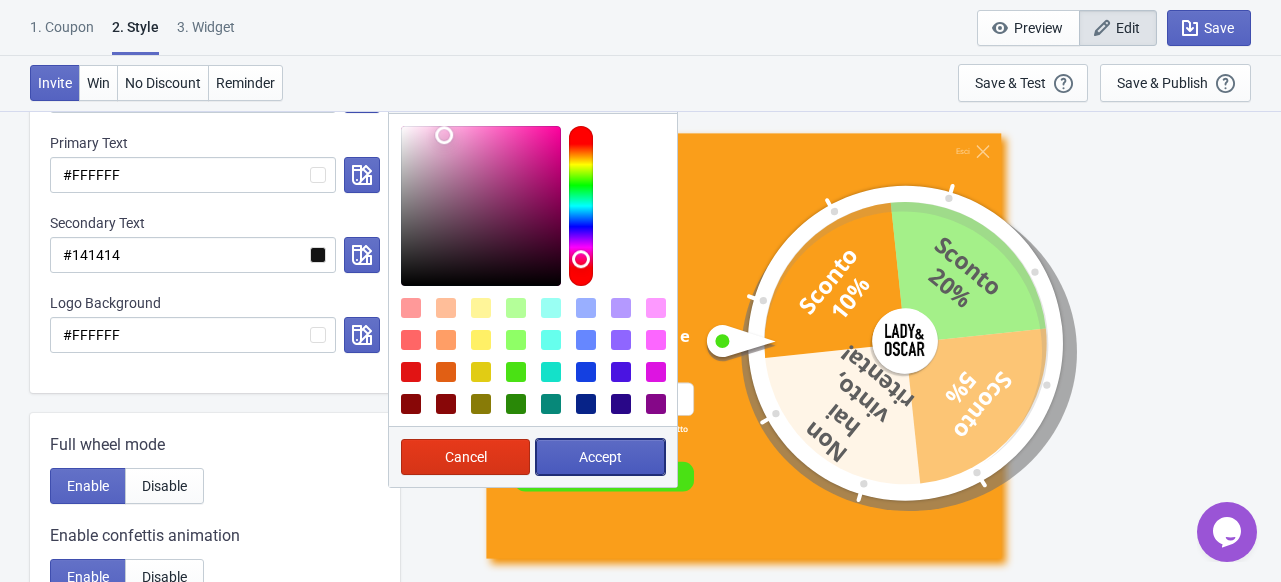click on "Accept" at bounding box center [600, 457] 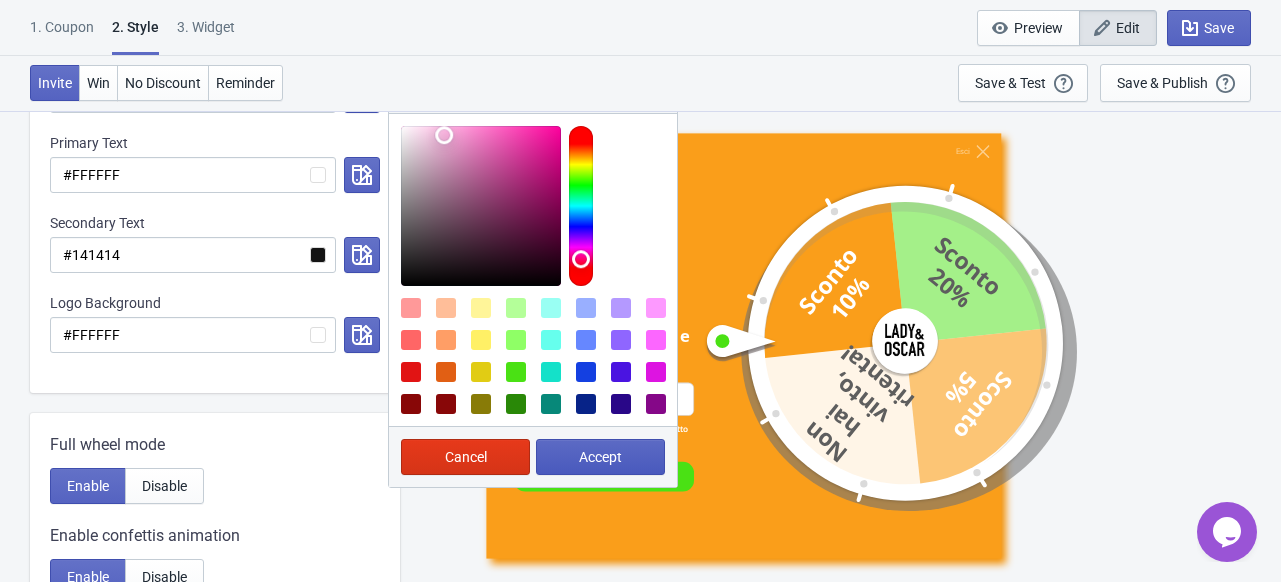radio on "true" 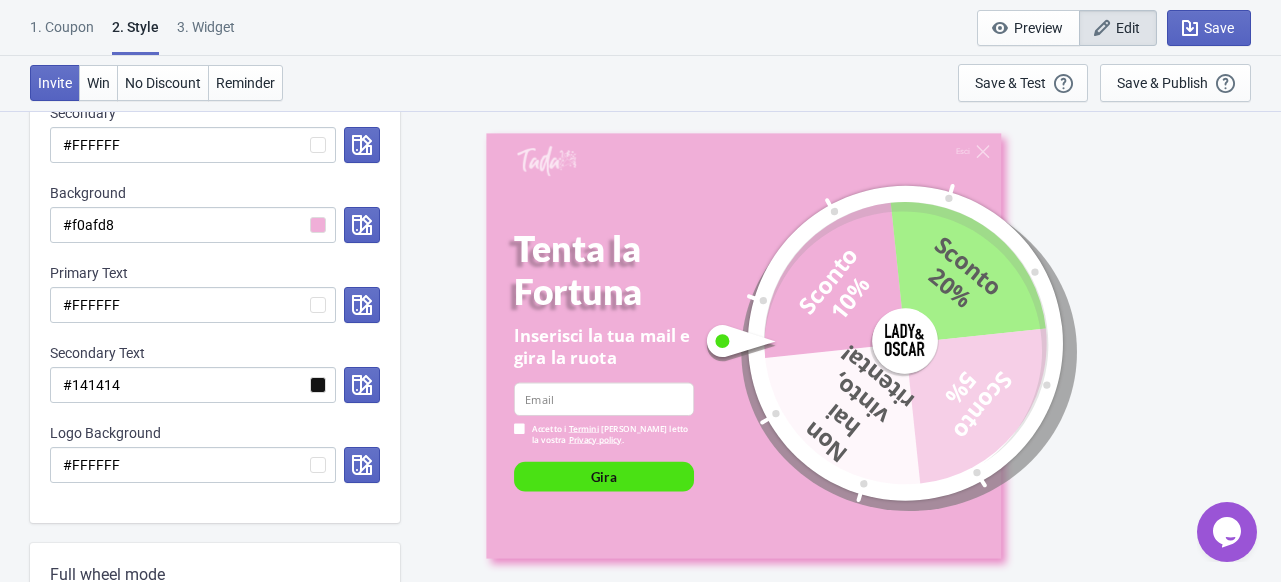 scroll, scrollTop: 436, scrollLeft: 0, axis: vertical 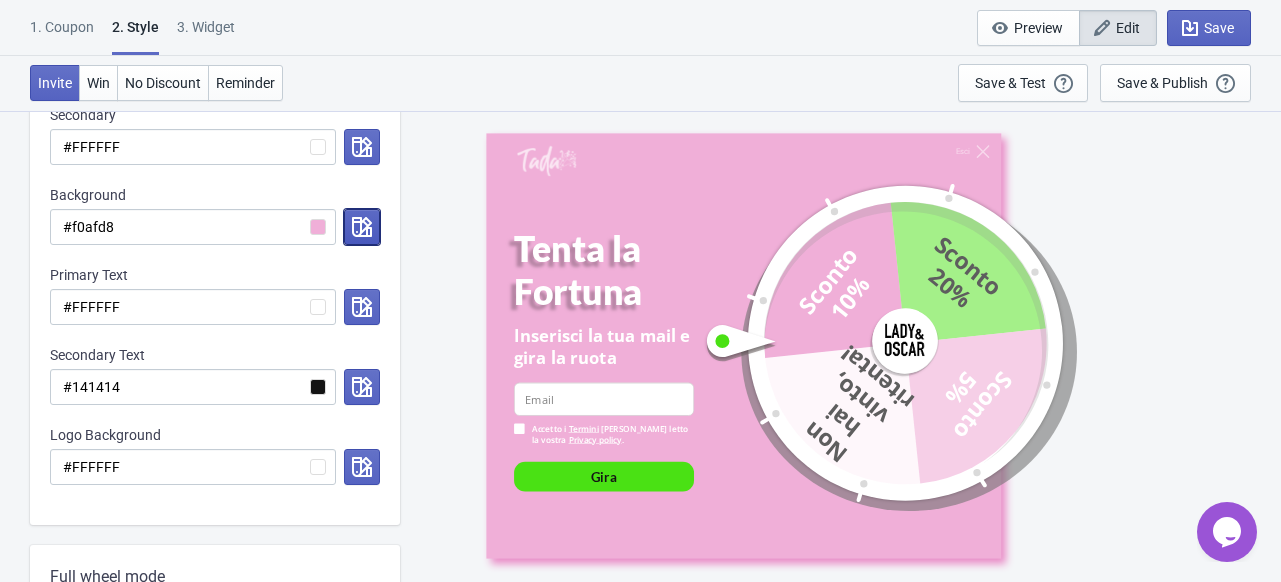 click 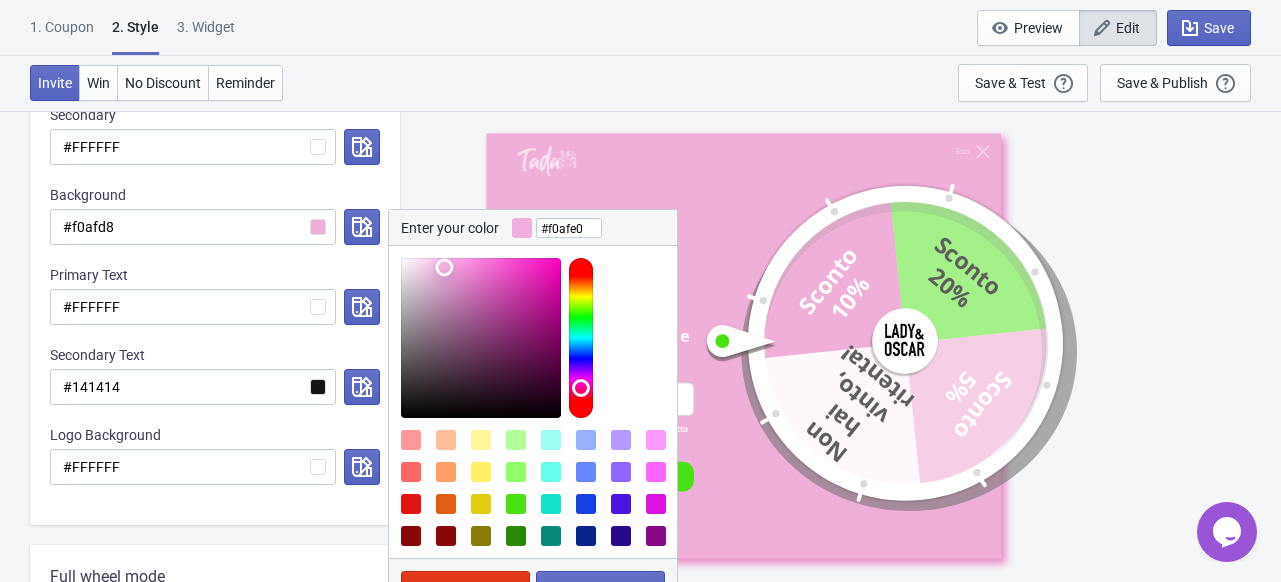 click at bounding box center [581, 338] 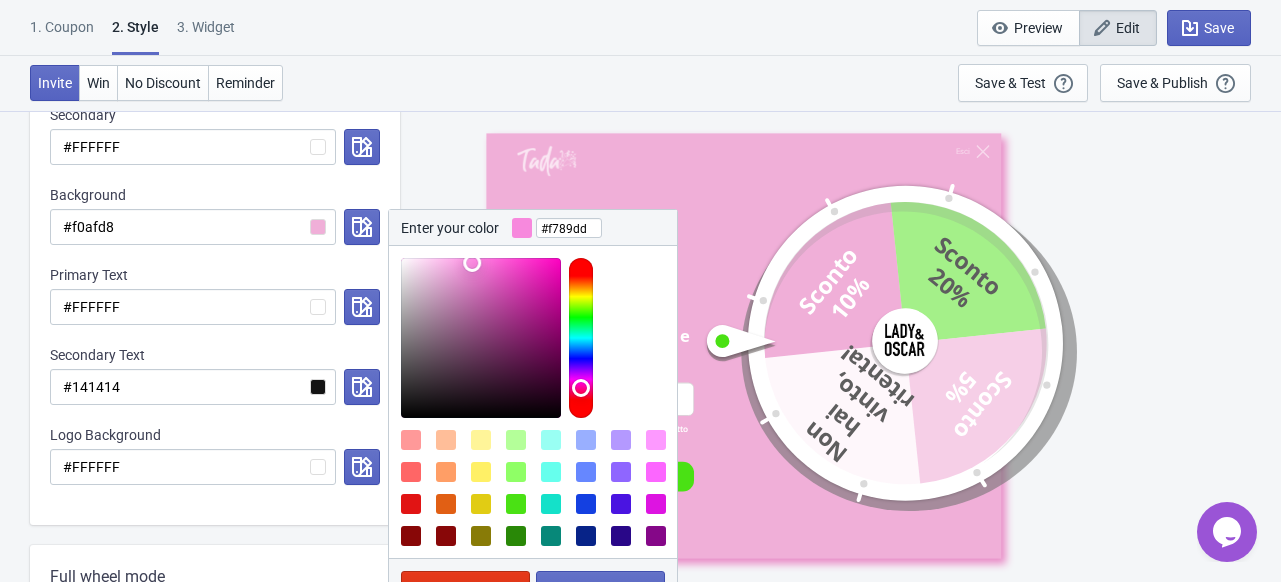type on "#f98ade" 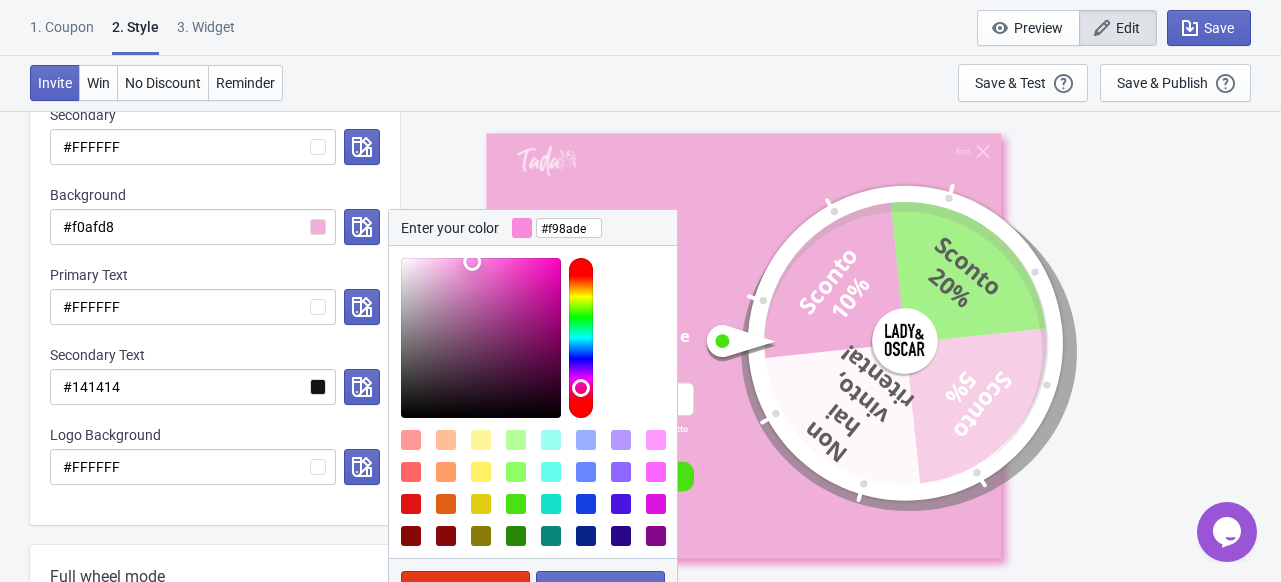 drag, startPoint x: 446, startPoint y: 264, endPoint x: 472, endPoint y: 261, distance: 26.172504 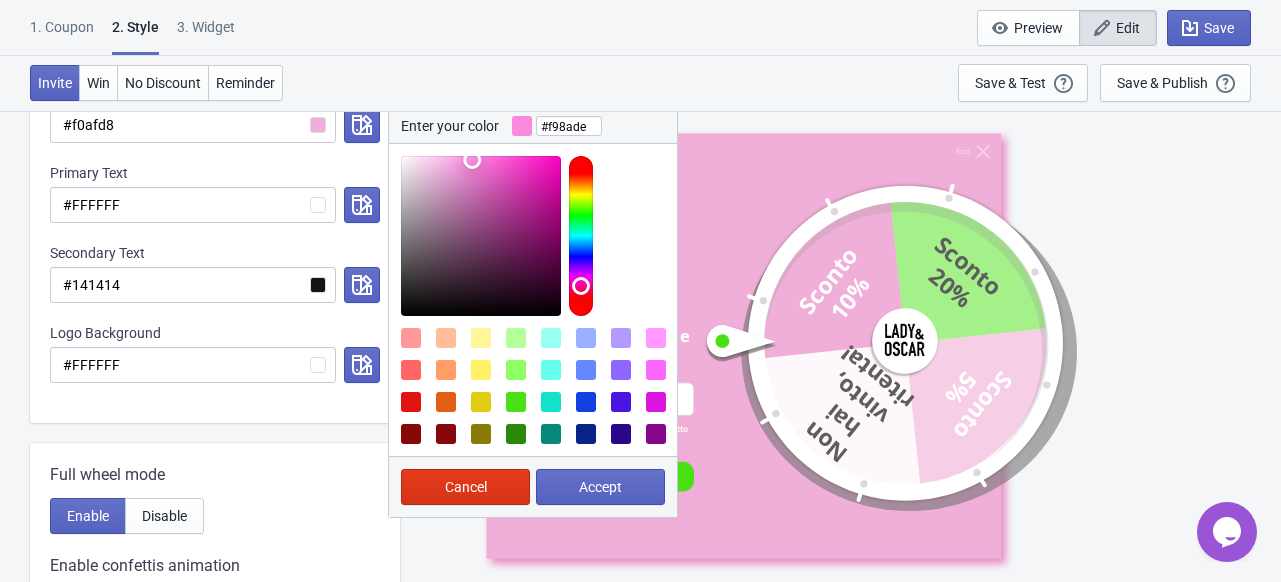 scroll, scrollTop: 531, scrollLeft: 0, axis: vertical 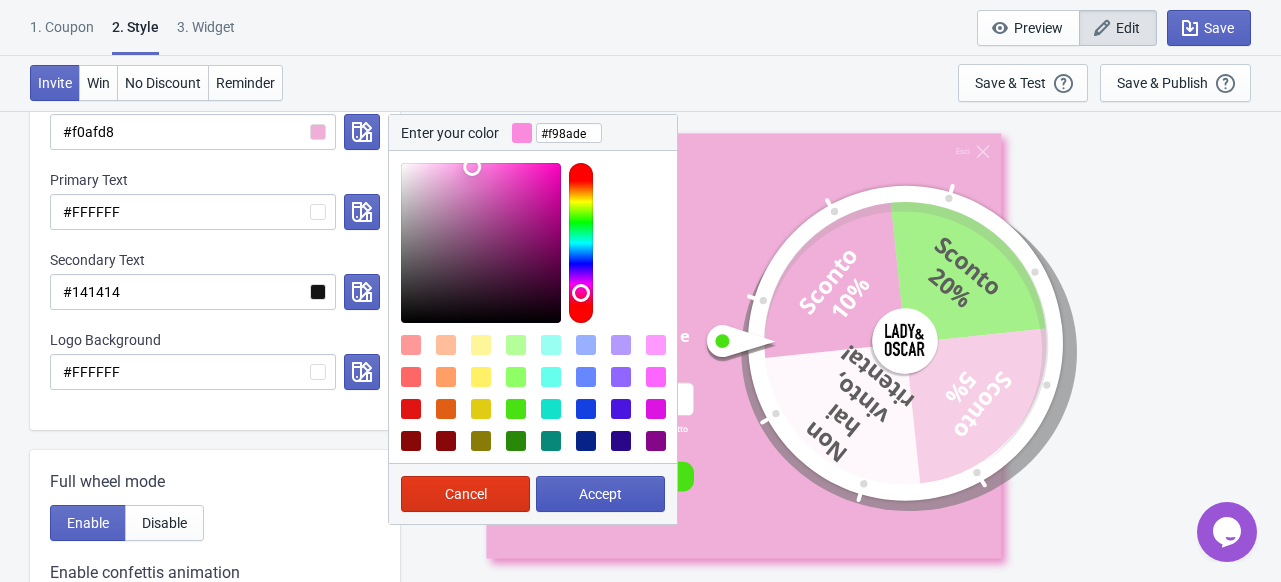 click on "Accept" at bounding box center [600, 494] 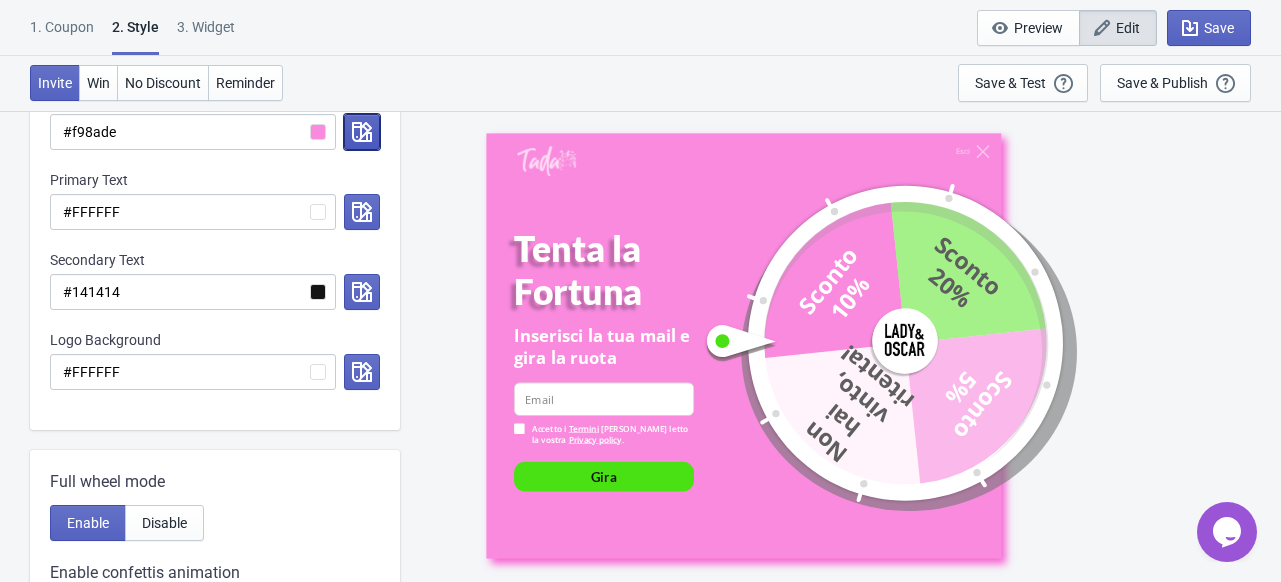 click 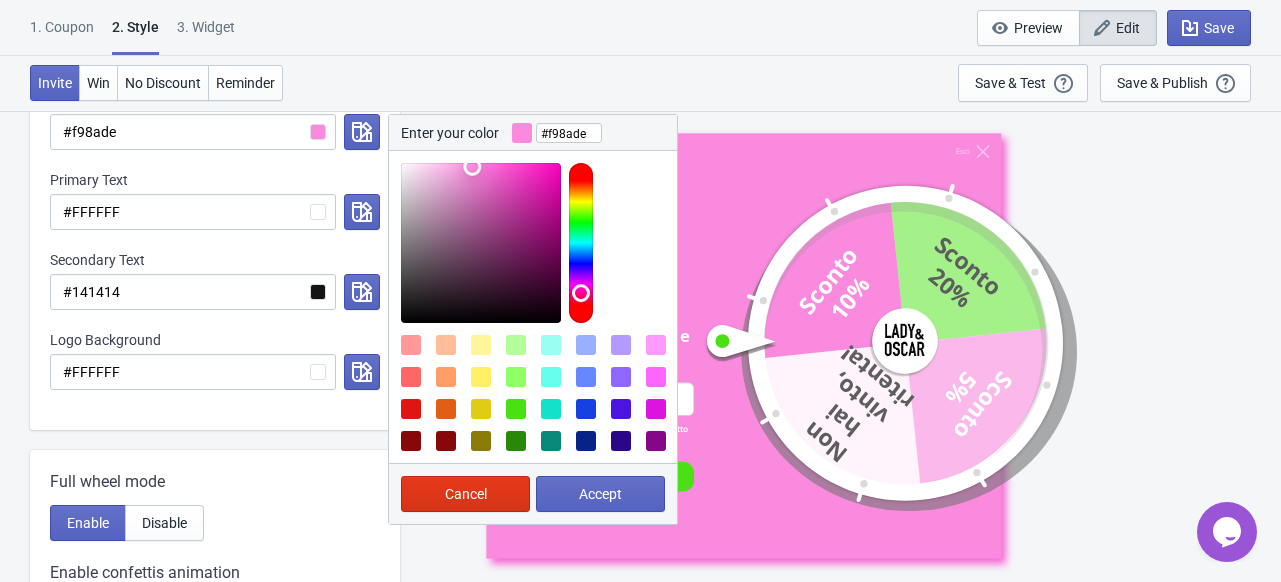 click at bounding box center [656, 409] 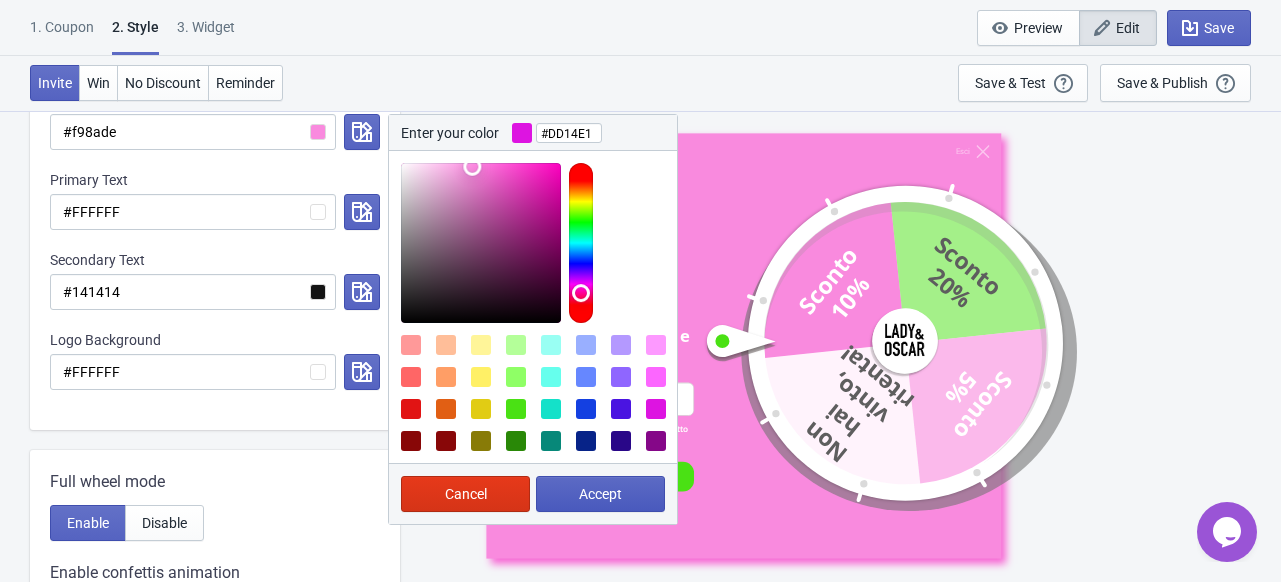 click on "Accept" at bounding box center [600, 494] 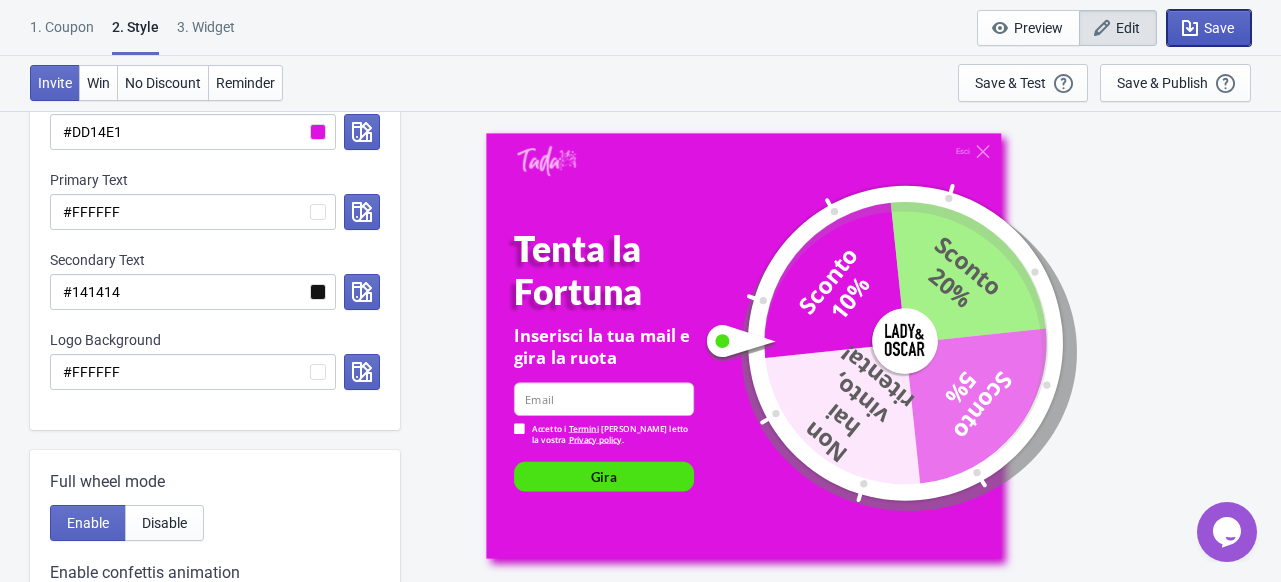 click 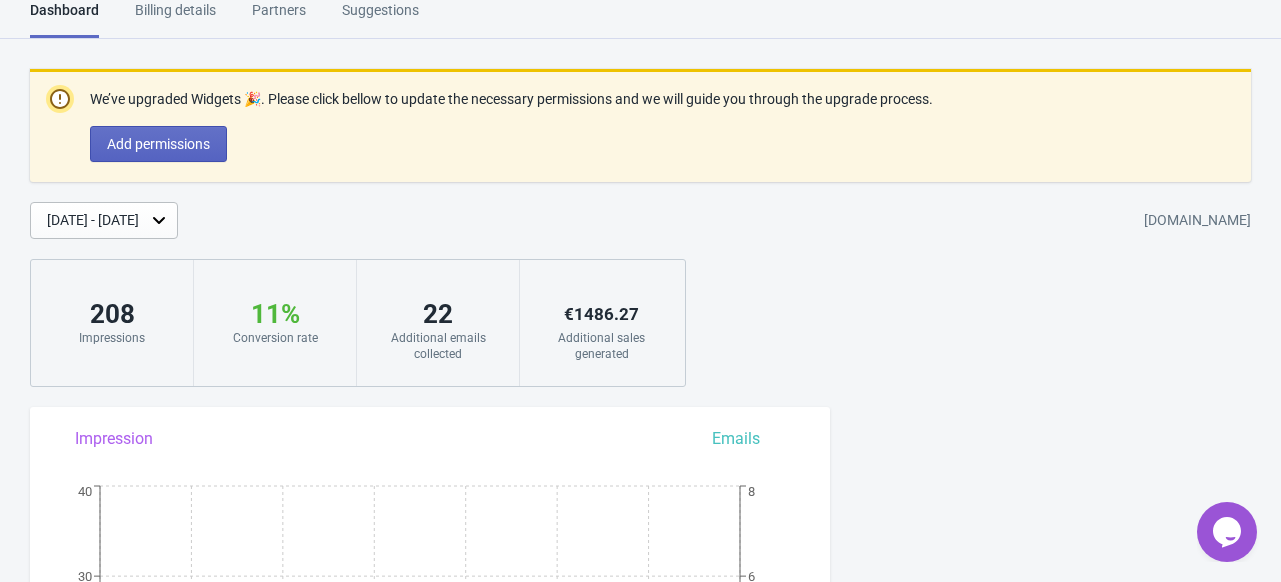 scroll, scrollTop: 440, scrollLeft: 0, axis: vertical 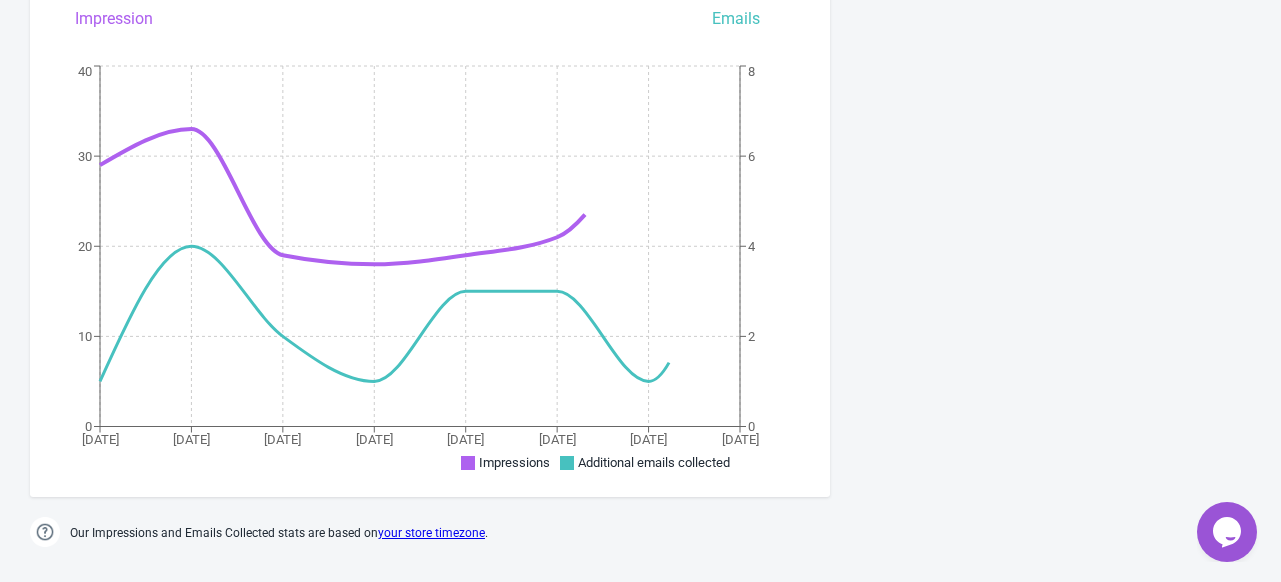 click on "Dashboard Billing details Partners Suggestions Dashboard Billing details Partners Suggestions We’ve upgraded Widgets 🎉.   Please click bellow to update the necessary permissions and we will guide you through the upgrade process. Add permissions [DATE] - [DATE] [DOMAIN_NAME] 208 Impressions 11 % Your Tada Widget has a conversion rate  higher than average 🎉. Conversion rate 22 Additional emails collected € 1486.27 Additional sales generated Impression Emails [DATE] [DATE] [DATE] [DATE] [DATE] [DATE] [DATE] [DATE] 22 0 10 20 30 40 0 2 4 6 8 Impressions Additional emails collected Our Impressions and Emails Collected stats are based on  your store timezone . Widgets Create new widget View all widgets Trendy Wheel of Coupons Ruota [PERSON_NAME] Active Last modified:  [DATE] If two Widgets are enabled and targeting the same page, only the most recently updated one will be displayed. Email validation Tokens (optional) 0 Email validation Tokens left 1 Email Validation = 1 Token ." at bounding box center [640, 701] 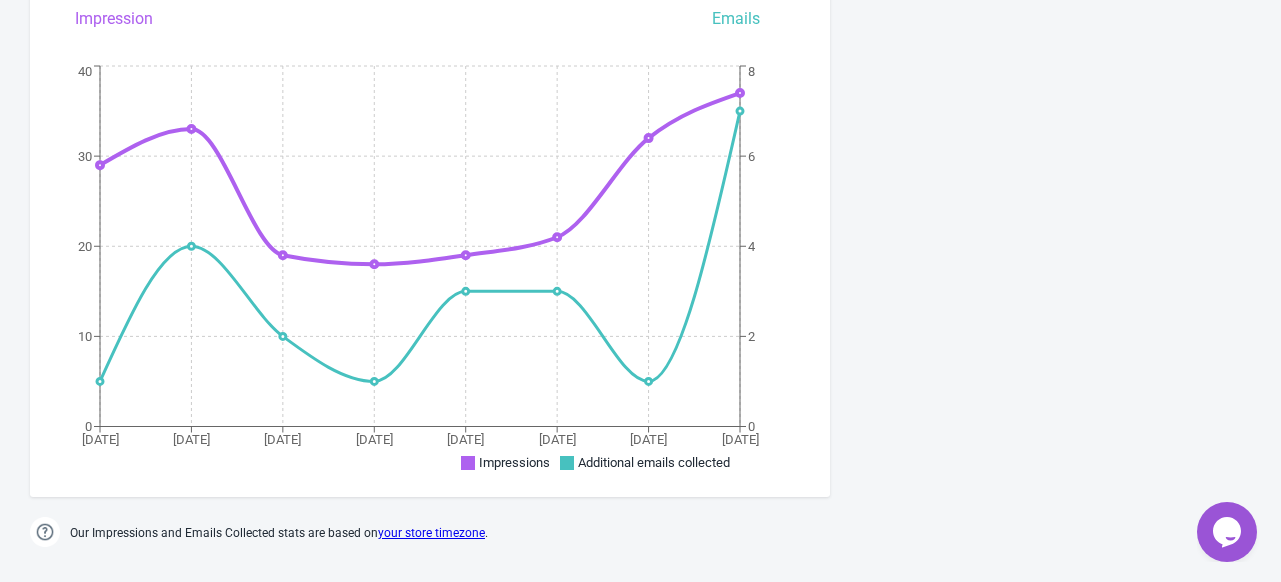 click on "Dashboard Billing details Partners Suggestions Dashboard Billing details Partners Suggestions We’ve upgraded Widgets 🎉.   Please click bellow to update the necessary permissions and we will guide you through the upgrade process. Add permissions [DATE] - [DATE] [DOMAIN_NAME] 208 Impressions 11 % Your Tada Widget has a conversion rate  higher than average 🎉. Conversion rate 22 Additional emails collected € 1486.27 Additional sales generated Impression Emails [DATE] [DATE] [DATE] [DATE] [DATE] [DATE] [DATE] [DATE] 22 0 10 20 30 40 0 2 4 6 8 Impressions Additional emails collected Our Impressions and Emails Collected stats are based on  your store timezone . Widgets Create new widget View all widgets Trendy Wheel of Coupons Ruota [PERSON_NAME] Active Last modified:  [DATE] If two Widgets are enabled and targeting the same page, only the most recently updated one will be displayed. Email validation Tokens (optional) 0 Email validation Tokens left 1 Email Validation = 1 Token ." at bounding box center [640, 701] 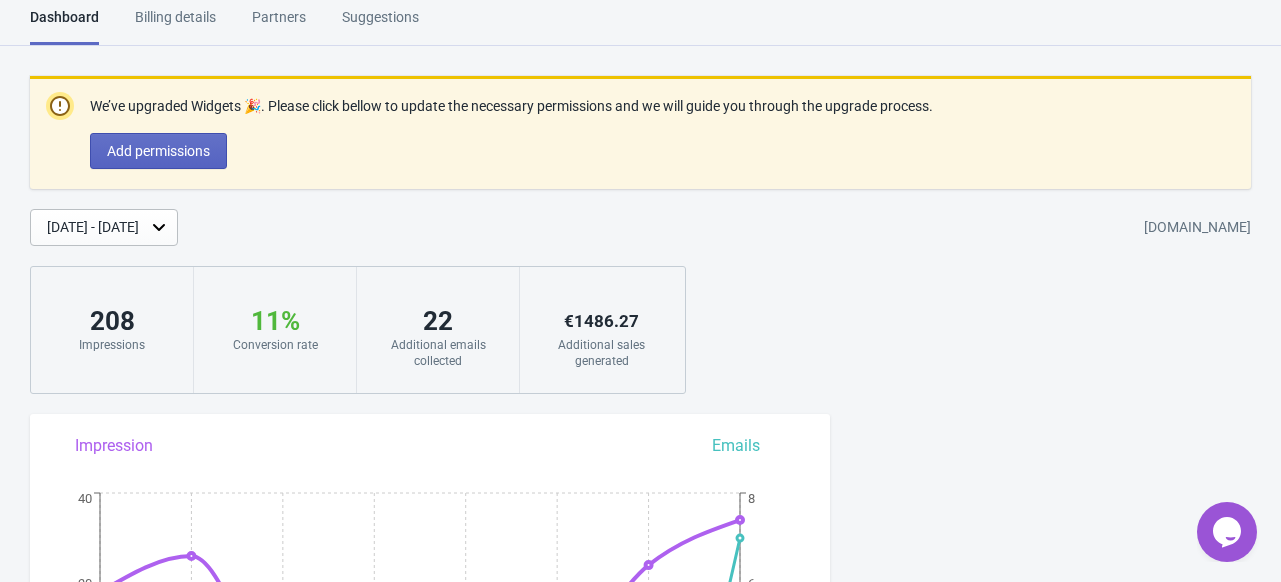 scroll, scrollTop: 0, scrollLeft: 0, axis: both 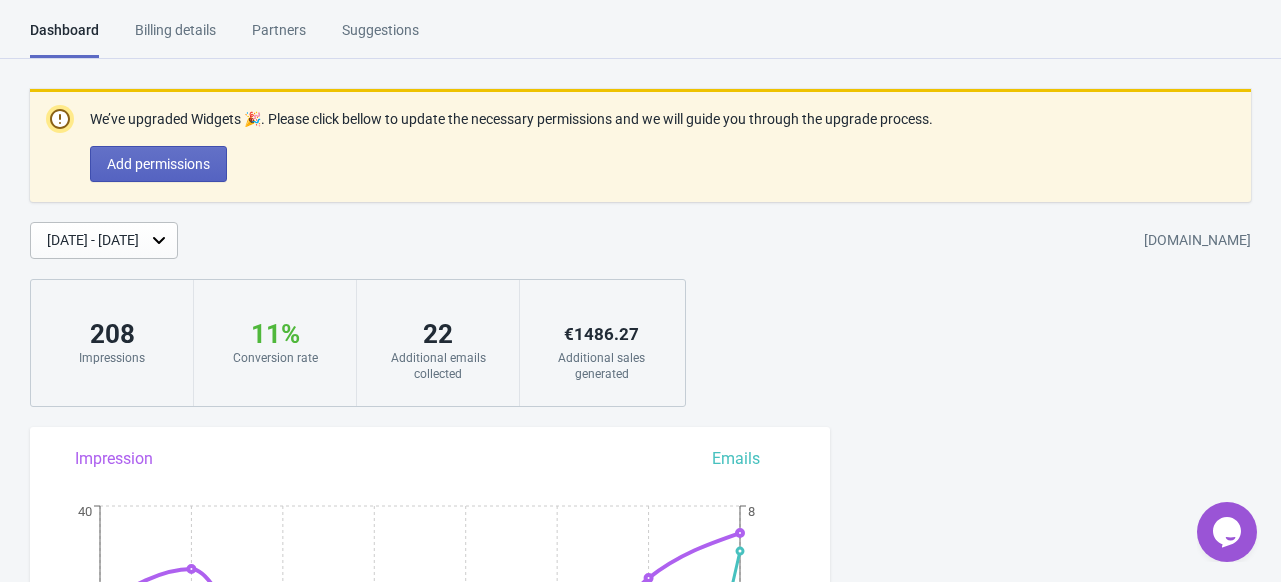 click on "Billing details" at bounding box center (175, 37) 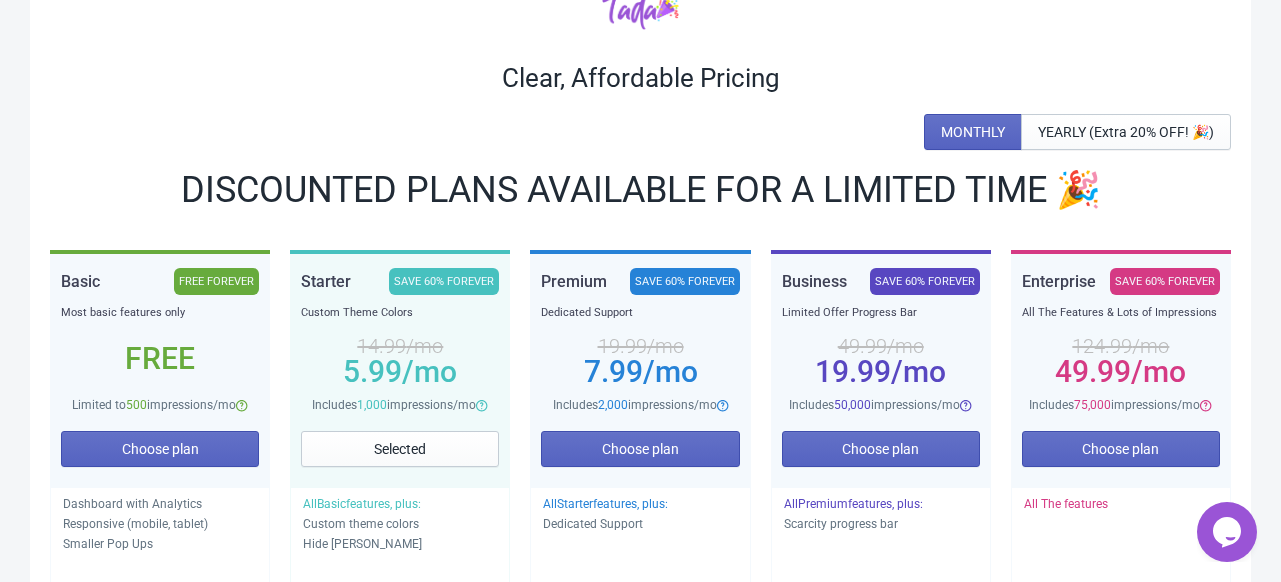 scroll, scrollTop: 0, scrollLeft: 0, axis: both 